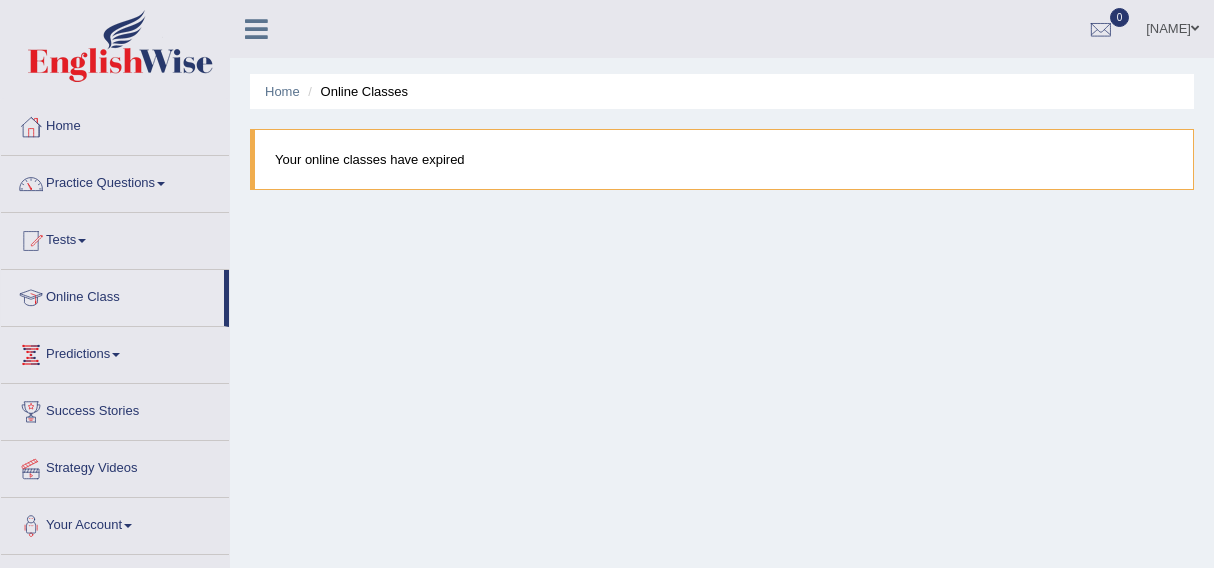 scroll, scrollTop: 0, scrollLeft: 0, axis: both 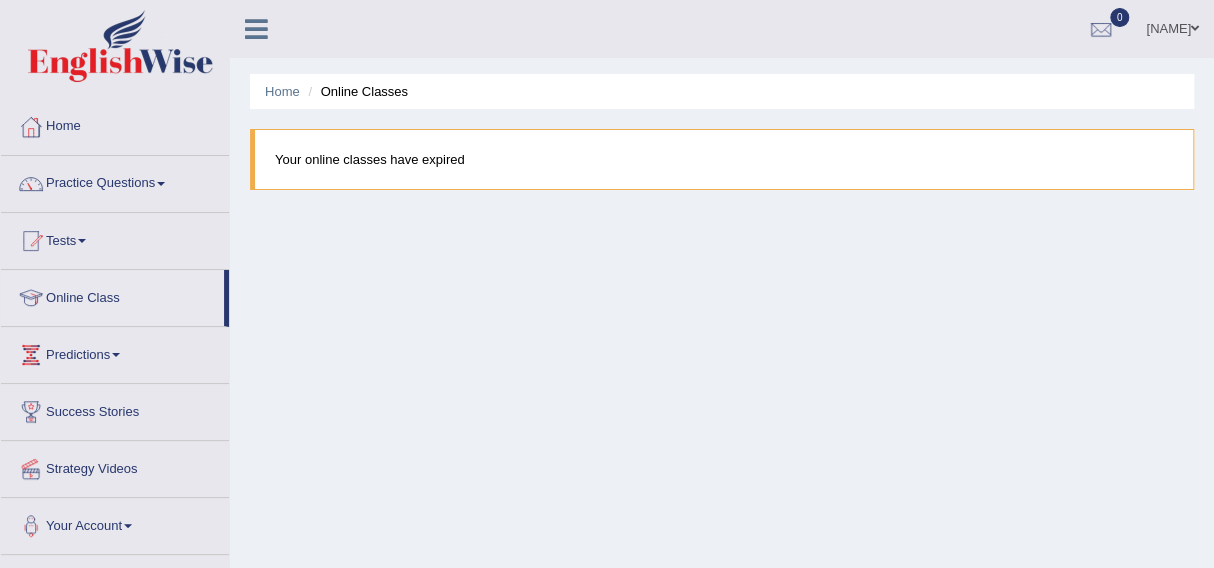 click on "Practice Questions" at bounding box center [115, 181] 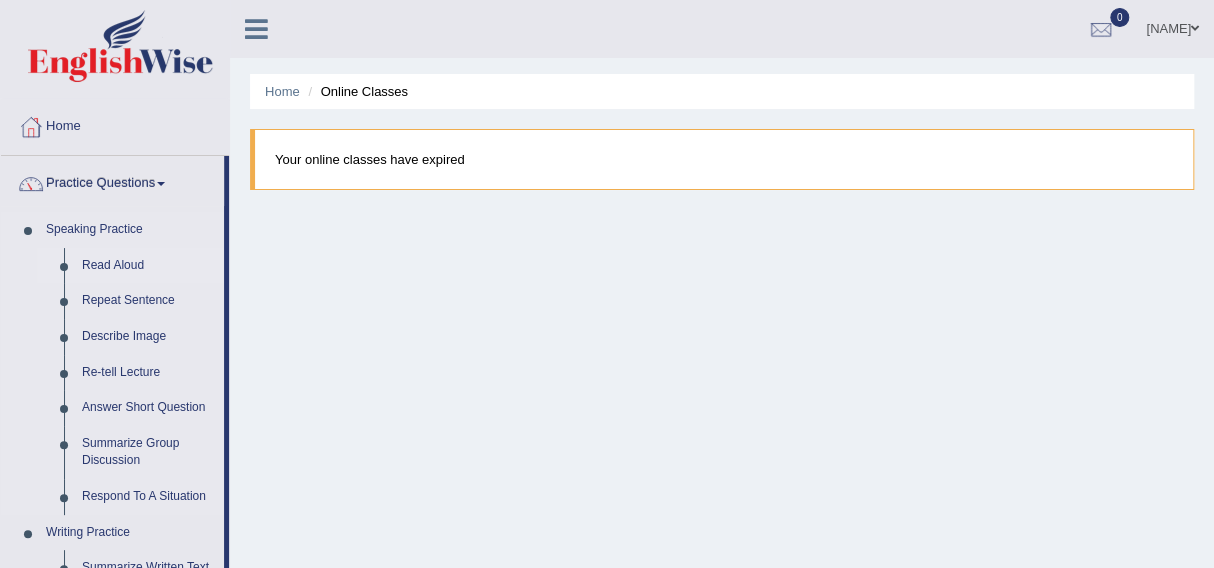 click on "Read Aloud" at bounding box center (148, 266) 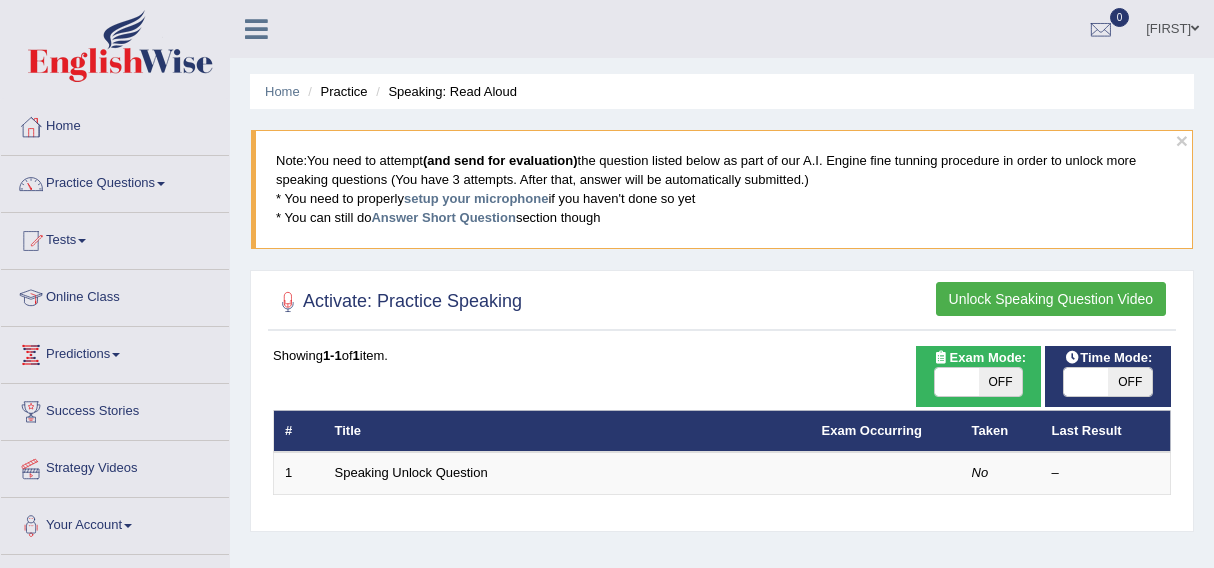 scroll, scrollTop: 0, scrollLeft: 0, axis: both 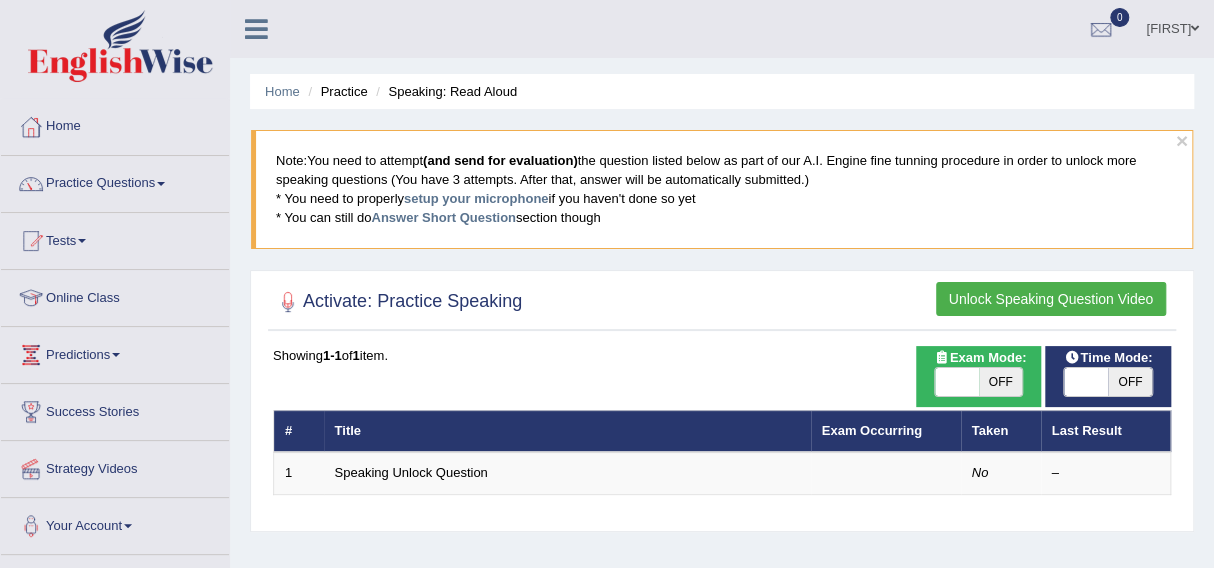 click on "Tests" at bounding box center [115, 238] 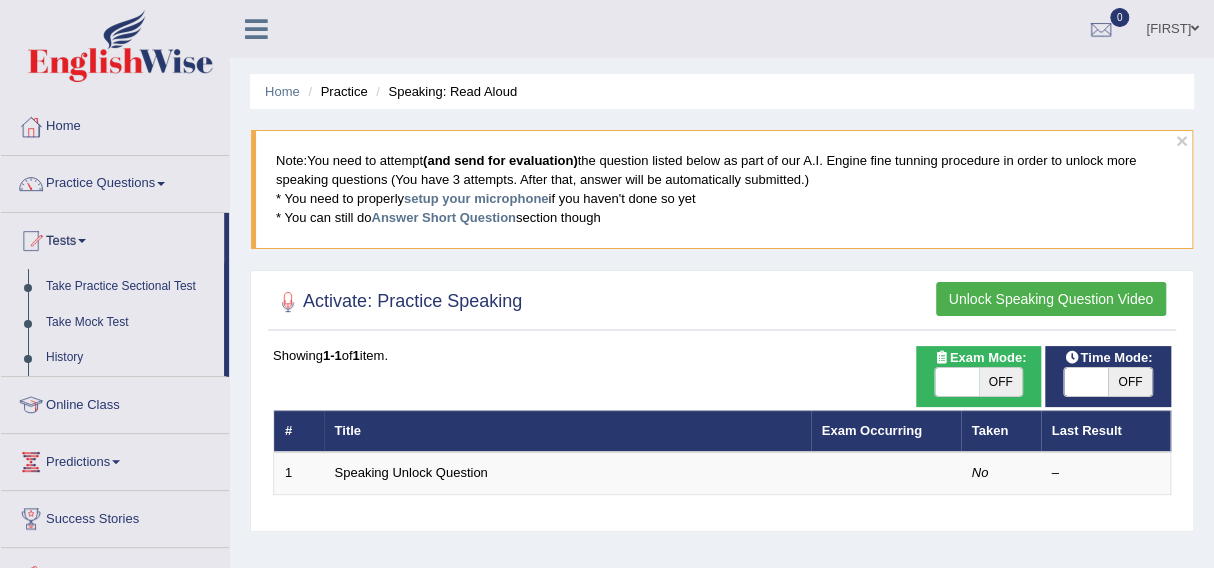 click on "Practice Questions" at bounding box center [115, 181] 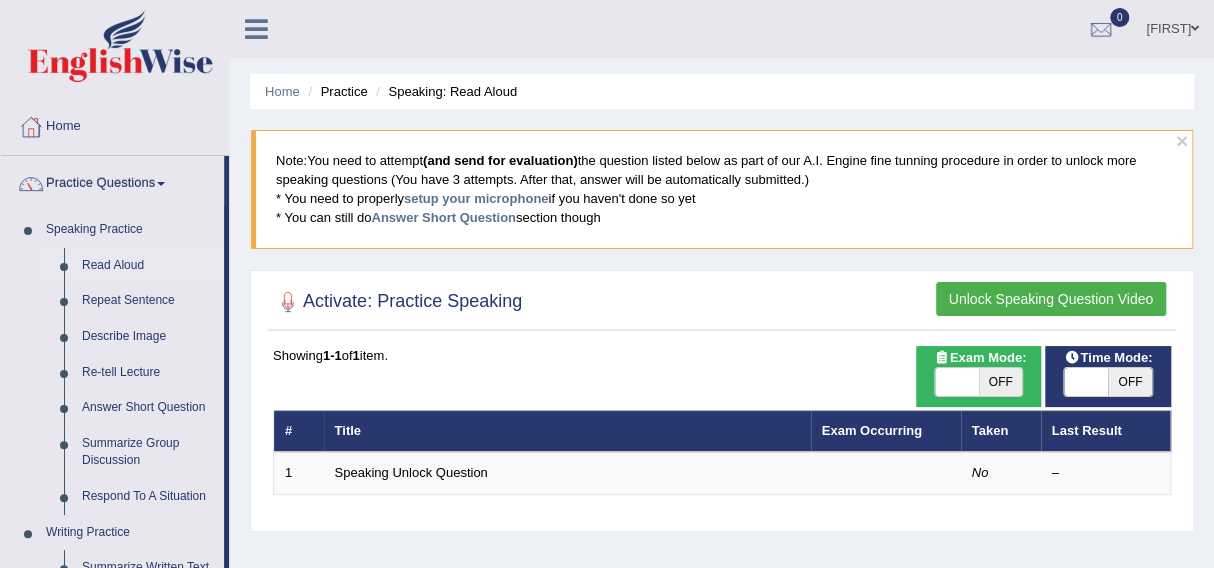 scroll, scrollTop: 161, scrollLeft: 0, axis: vertical 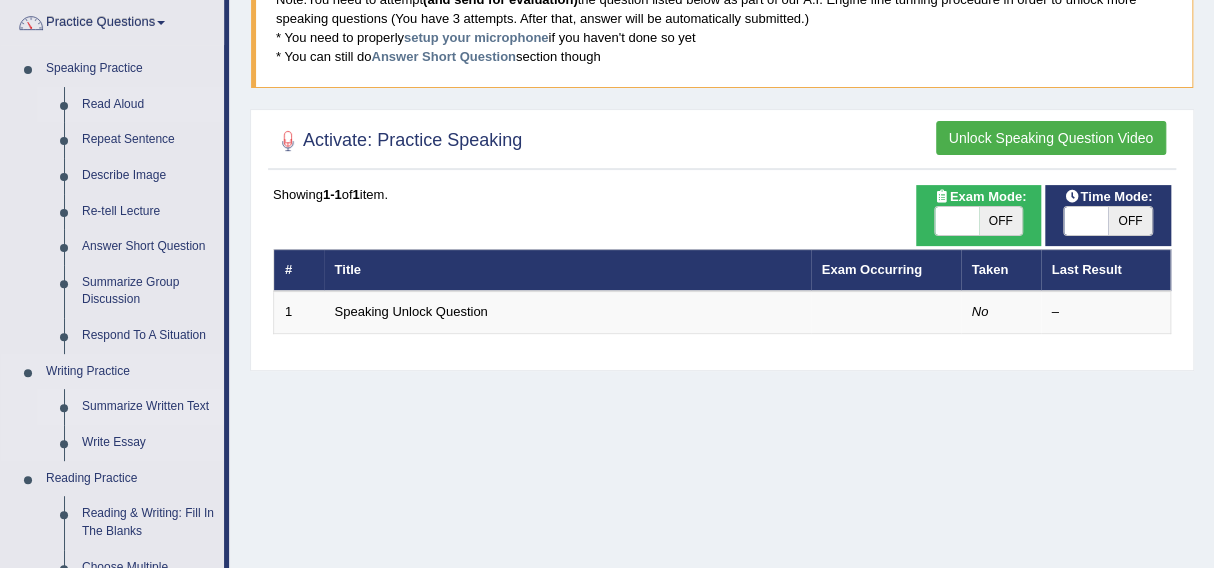click on "Summarize Written Text" at bounding box center [148, 407] 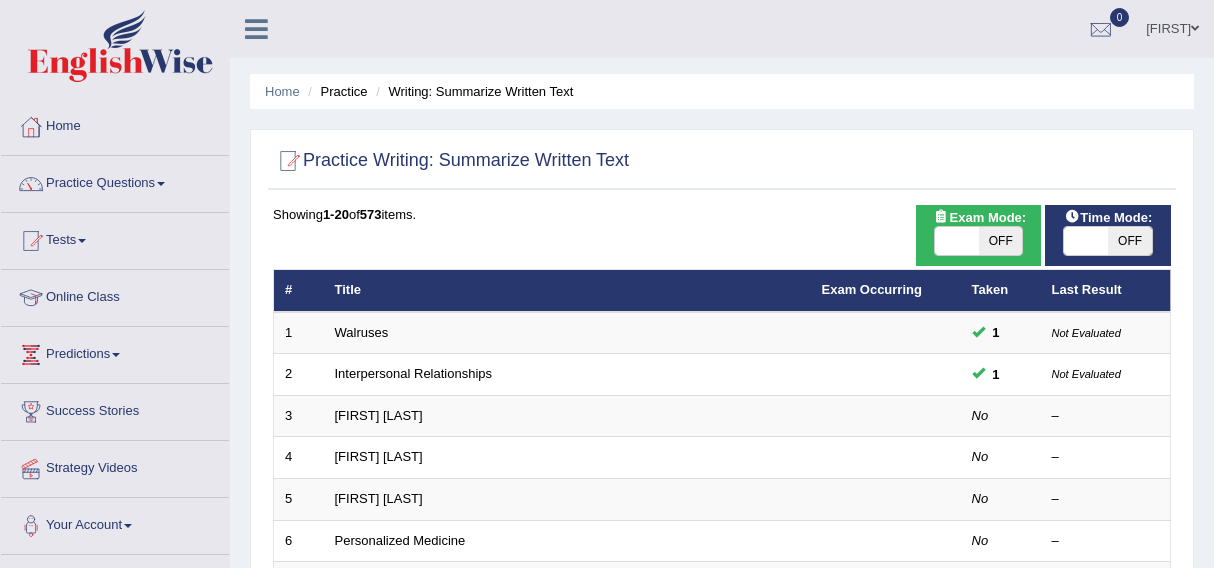 scroll, scrollTop: 0, scrollLeft: 0, axis: both 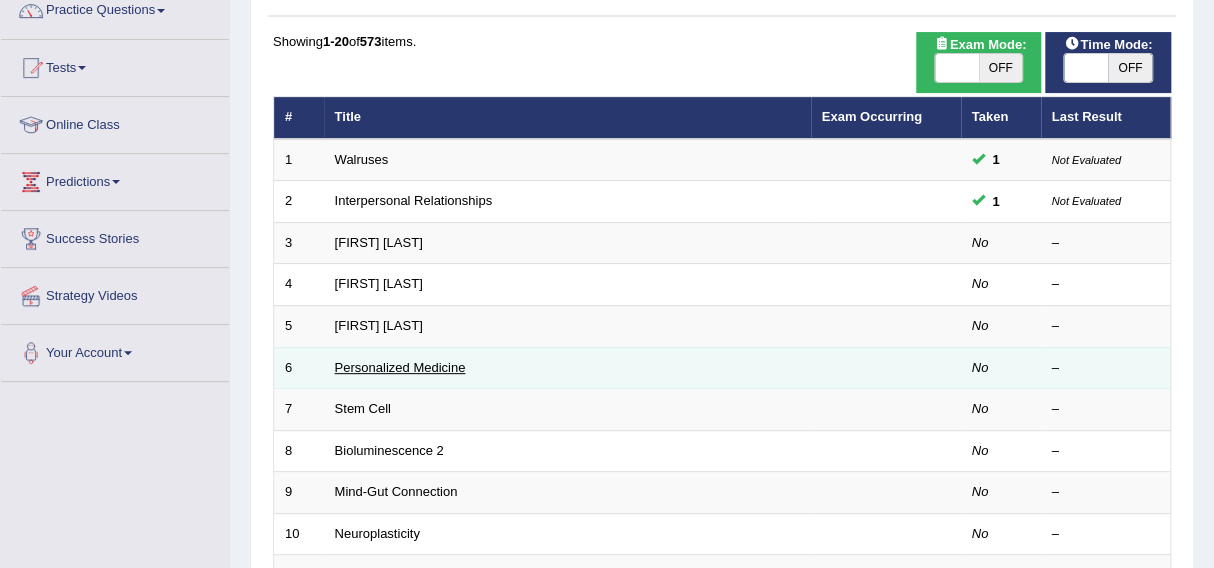 click on "Personalized Medicine" at bounding box center (400, 367) 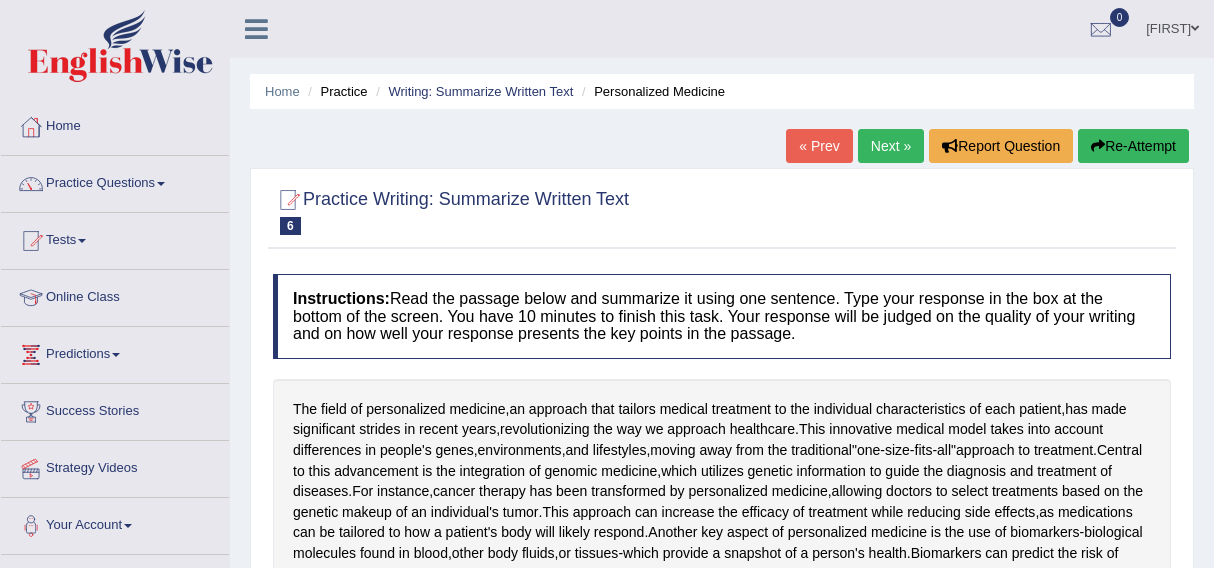 scroll, scrollTop: 0, scrollLeft: 0, axis: both 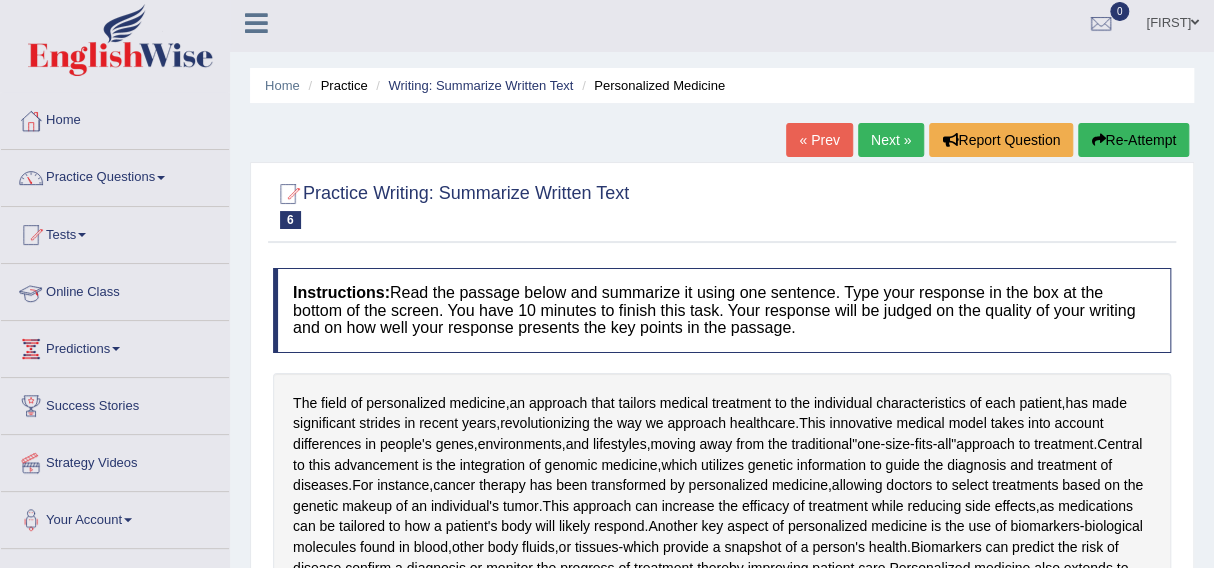 click on "Online Class" at bounding box center (115, 289) 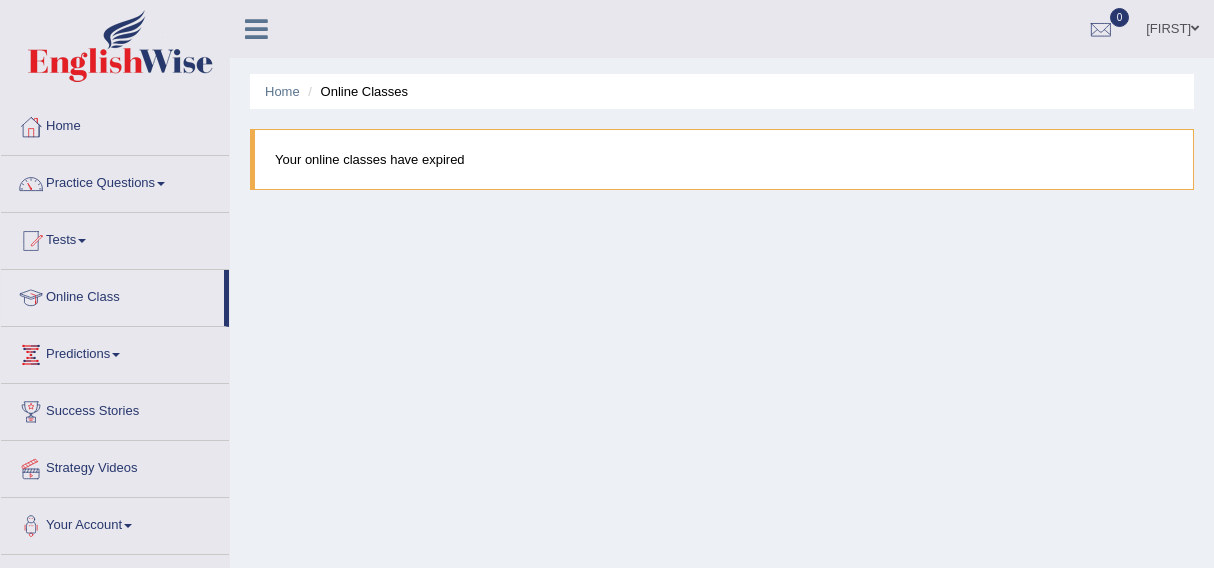 scroll, scrollTop: 0, scrollLeft: 0, axis: both 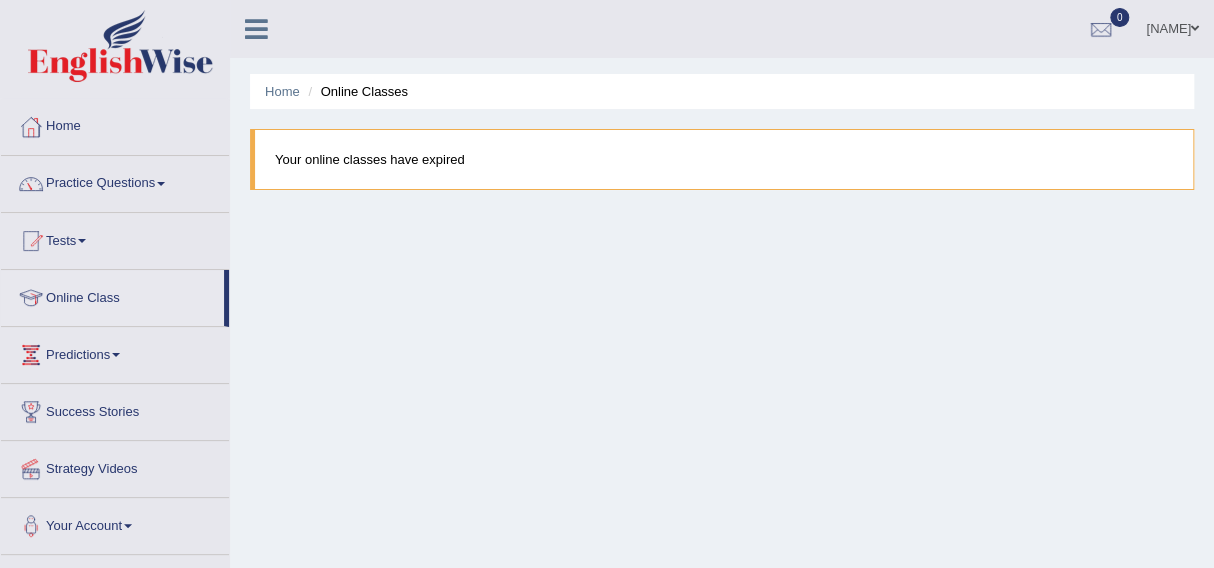 click on "Practice Questions" at bounding box center [115, 181] 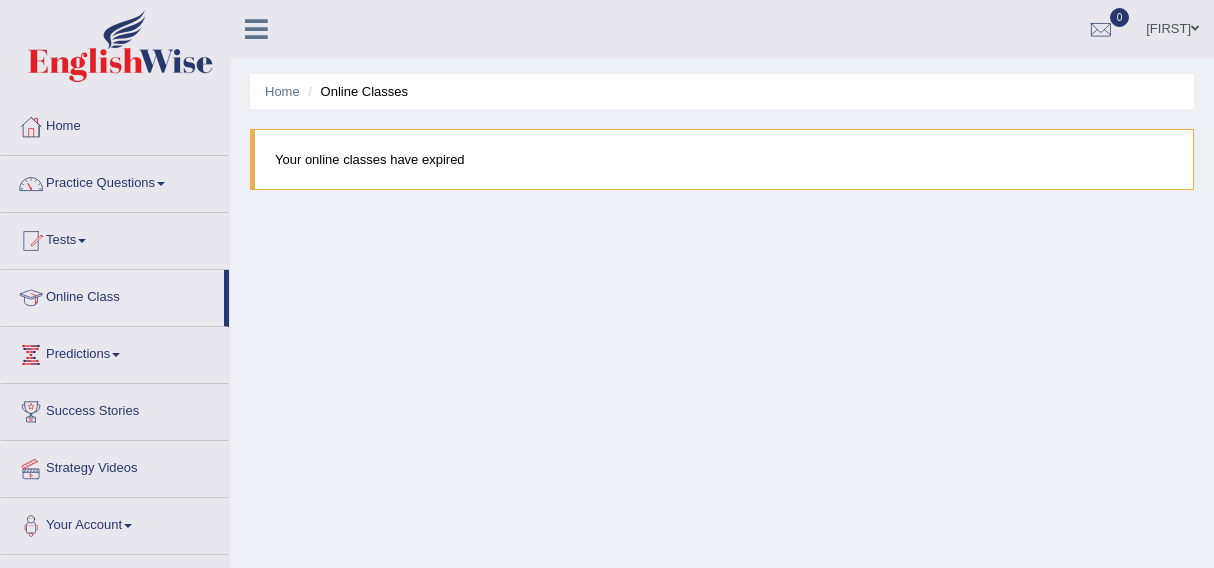scroll, scrollTop: 0, scrollLeft: 0, axis: both 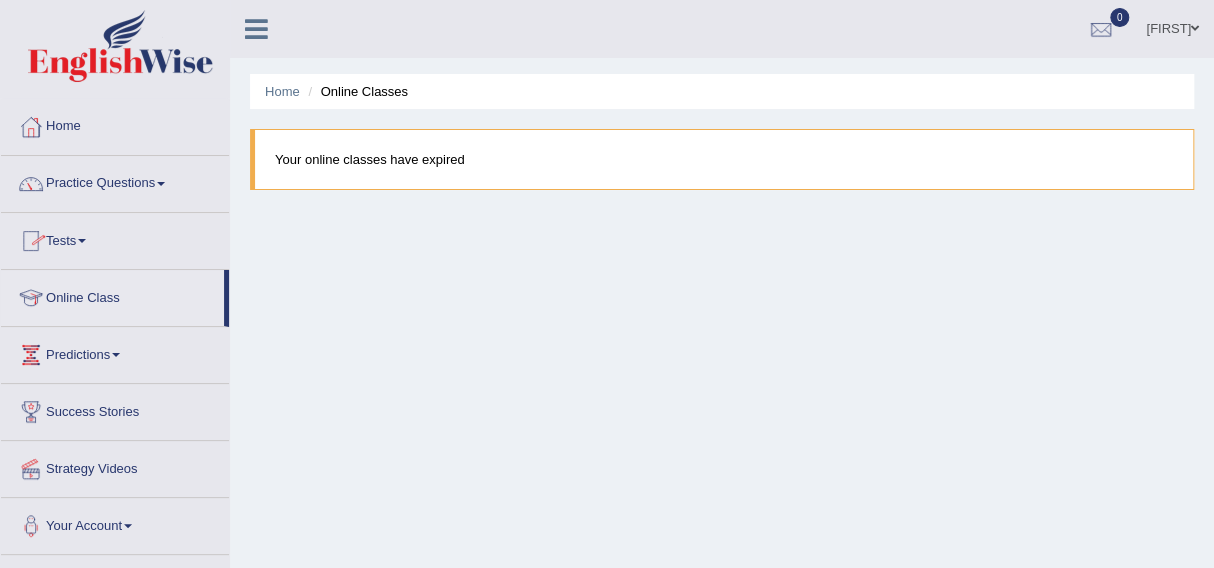 click on "Online Class" at bounding box center [112, 295] 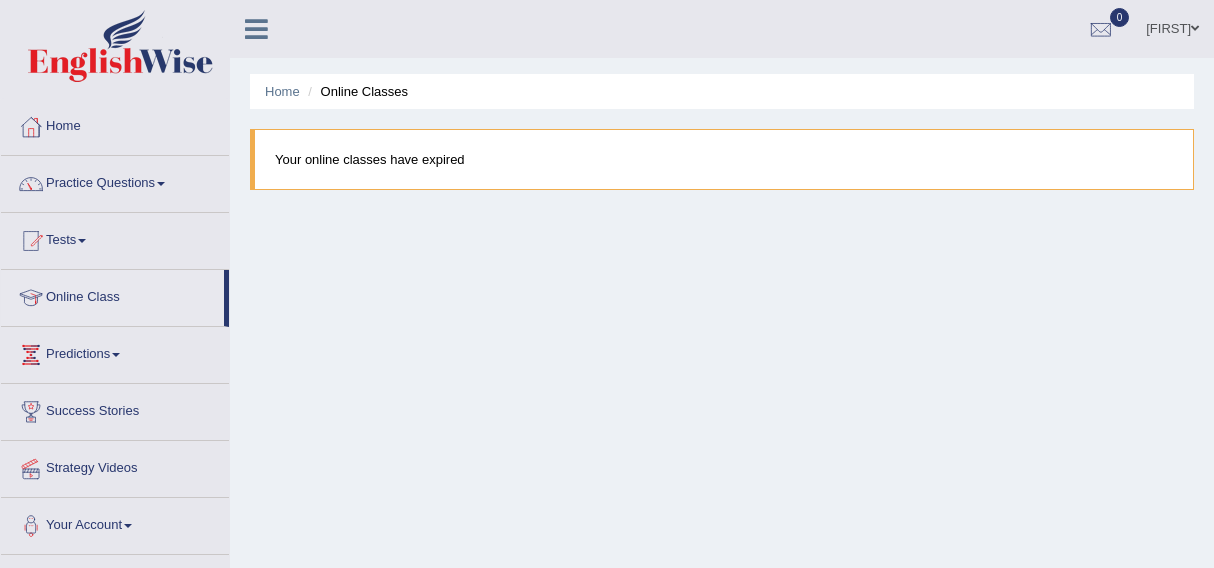 scroll, scrollTop: 0, scrollLeft: 0, axis: both 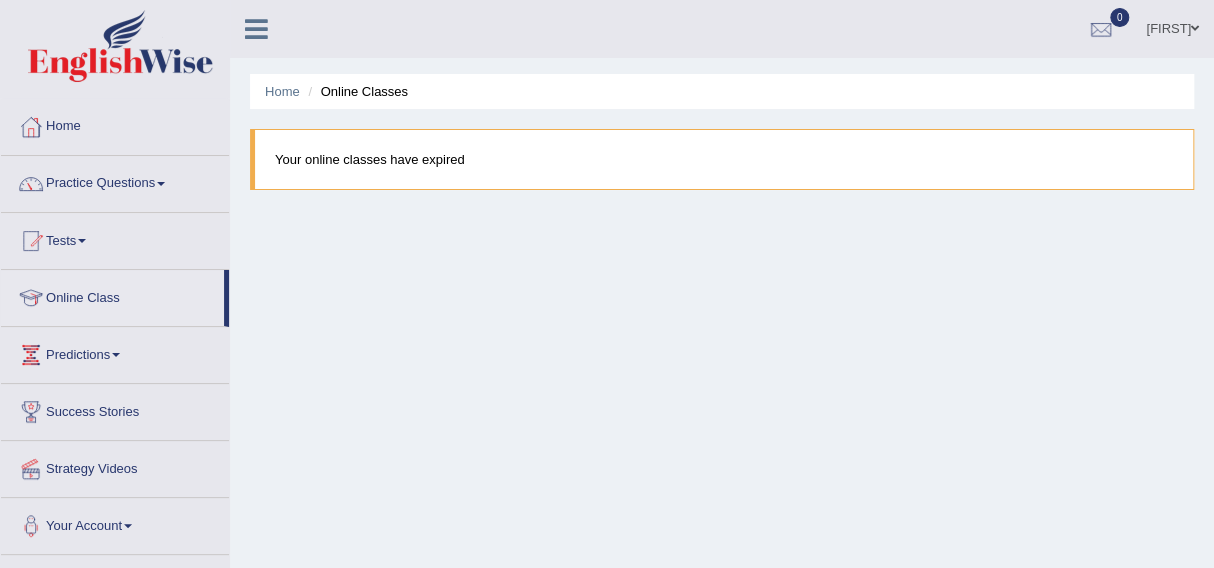 click on "Home" at bounding box center (115, 124) 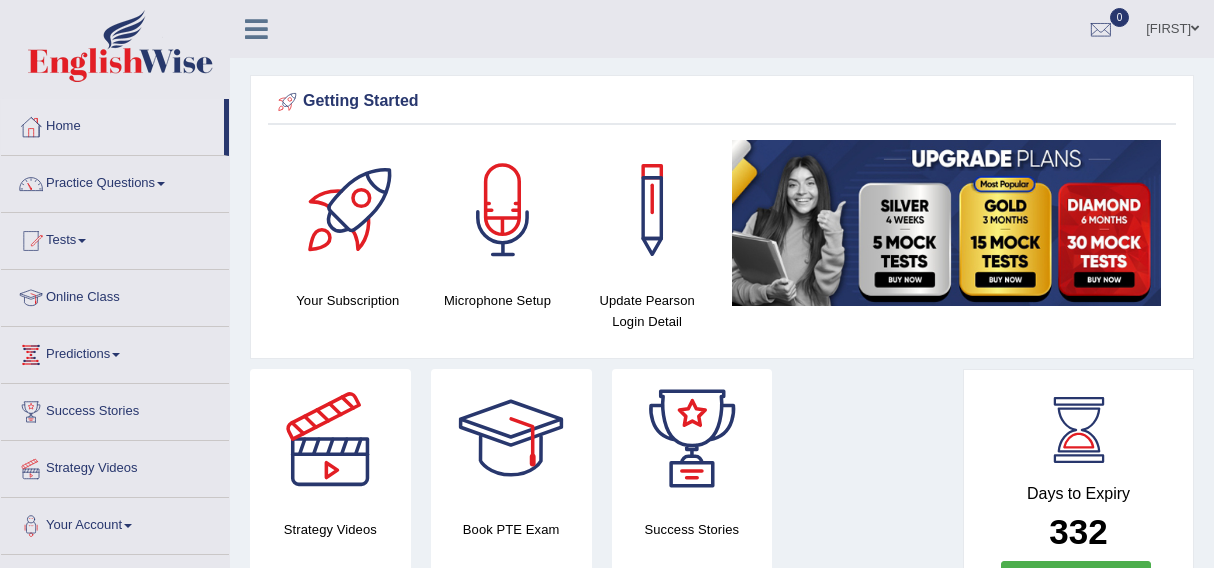 scroll, scrollTop: 0, scrollLeft: 0, axis: both 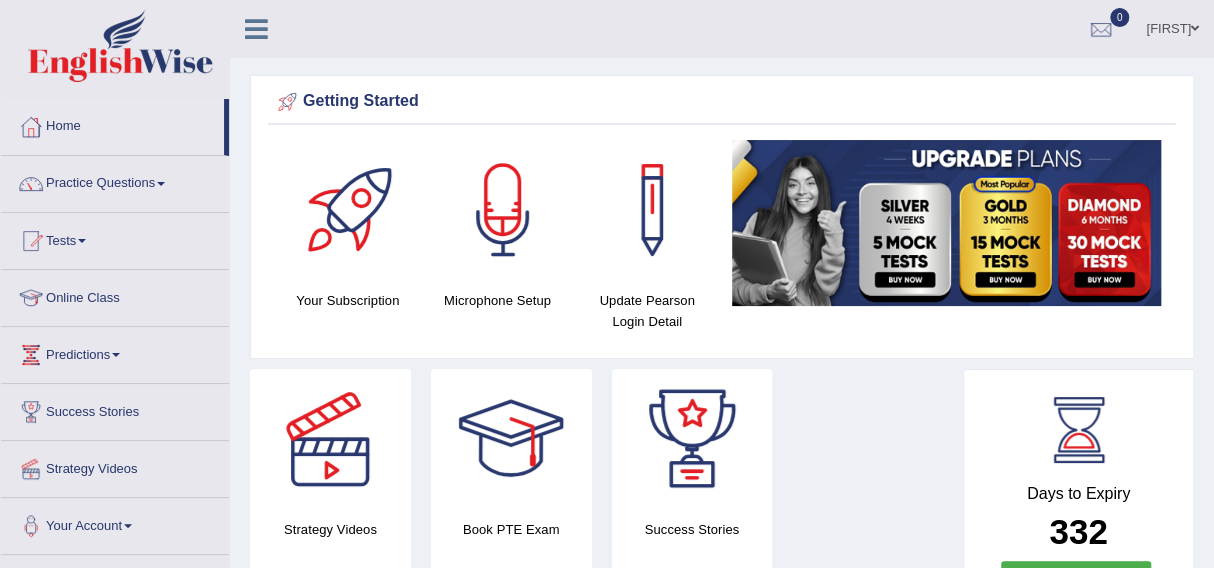 click on "Online Class" at bounding box center [115, 295] 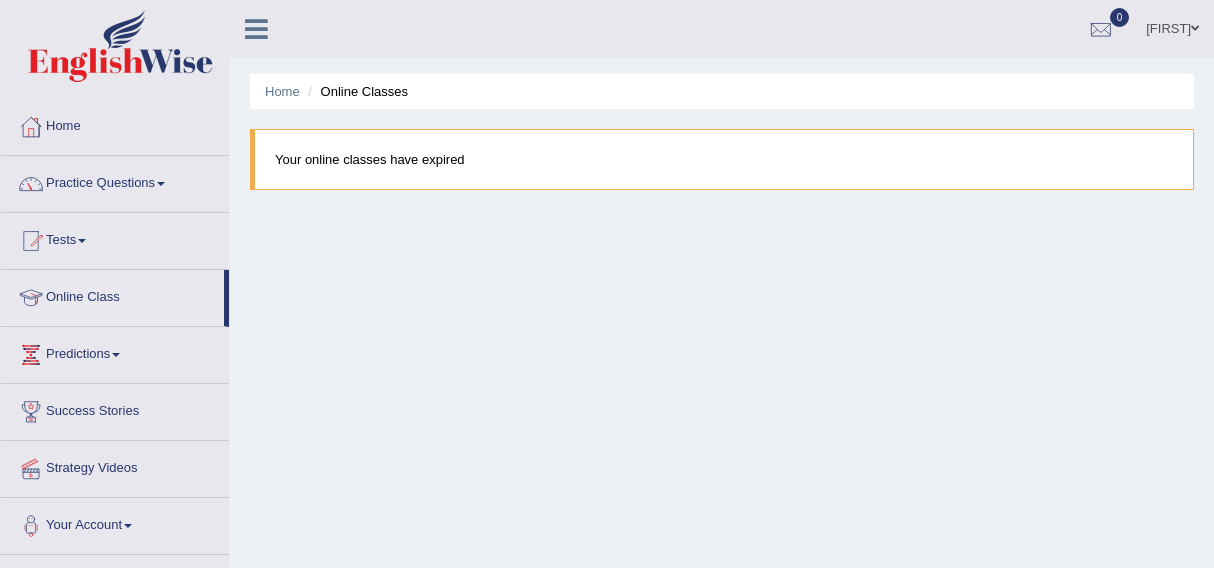 scroll, scrollTop: 0, scrollLeft: 0, axis: both 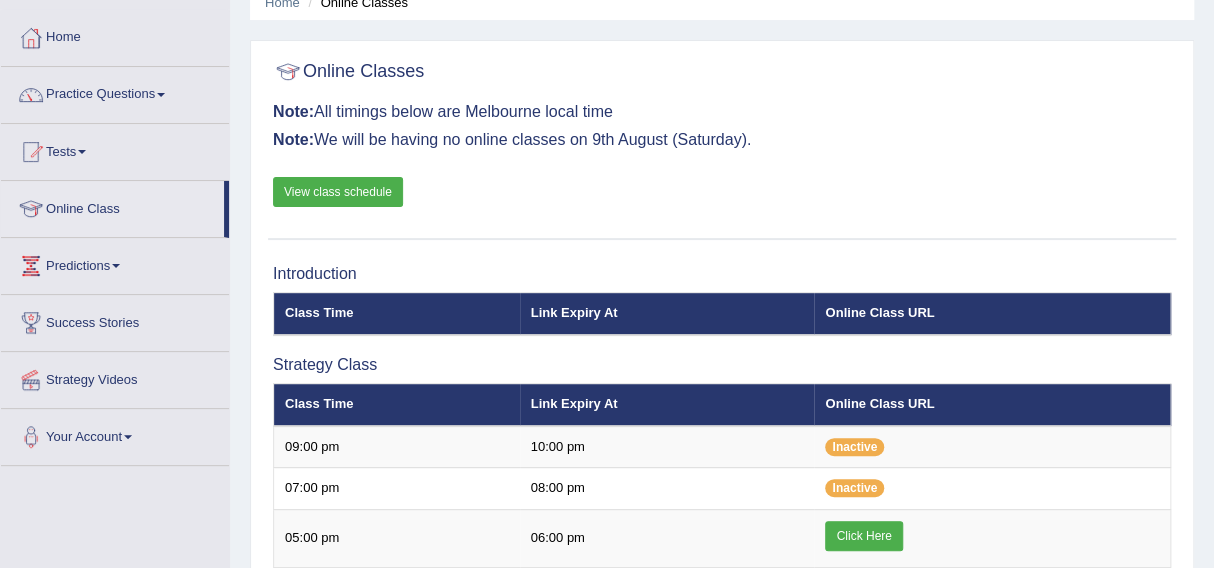 click on "View class schedule" at bounding box center [338, 192] 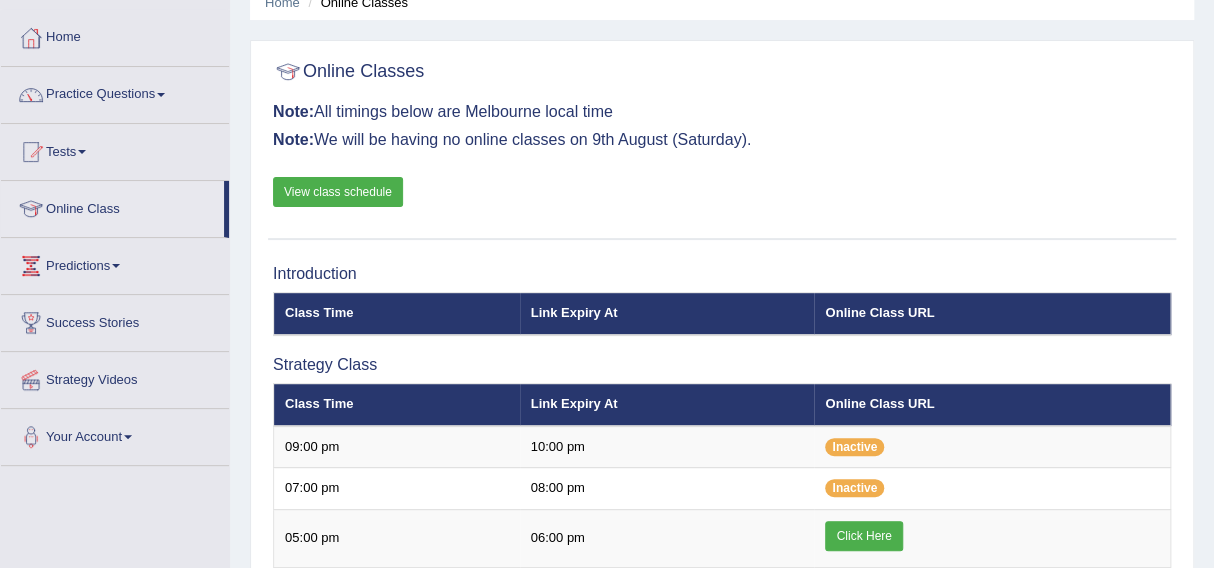 scroll, scrollTop: 89, scrollLeft: 0, axis: vertical 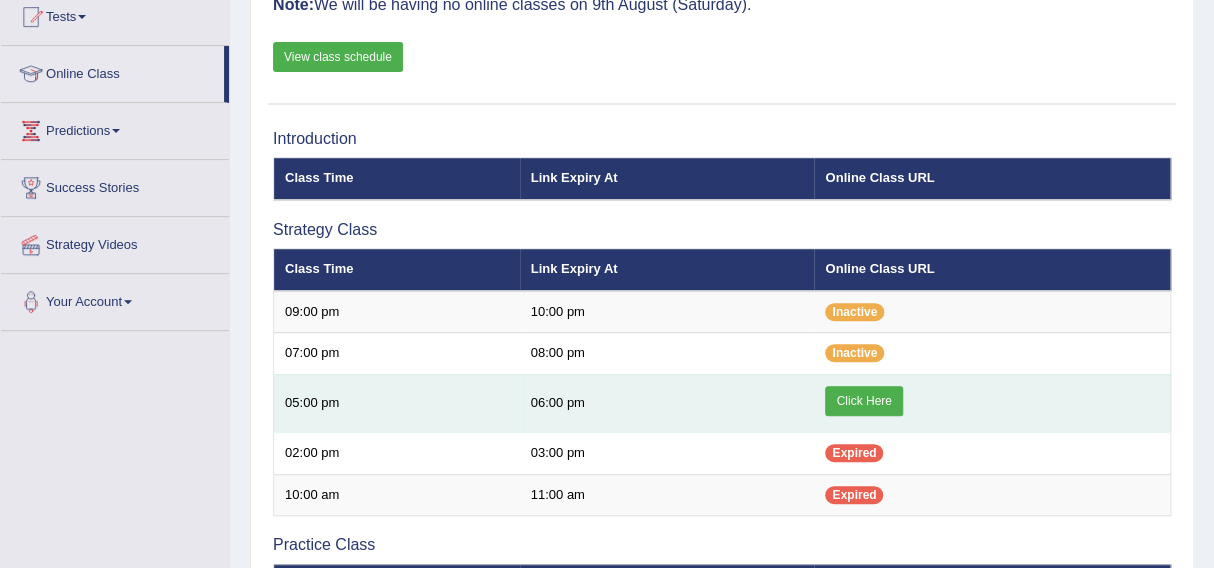 click on "Click Here" at bounding box center [863, 401] 